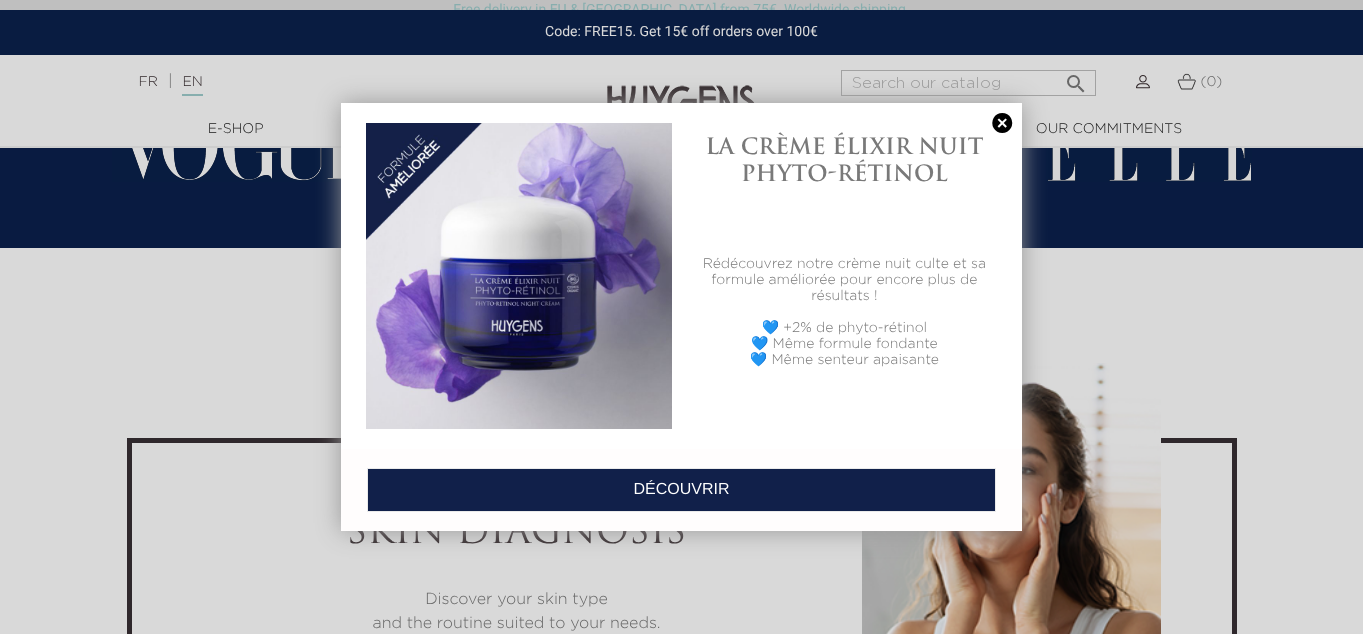 scroll, scrollTop: 4416, scrollLeft: 0, axis: vertical 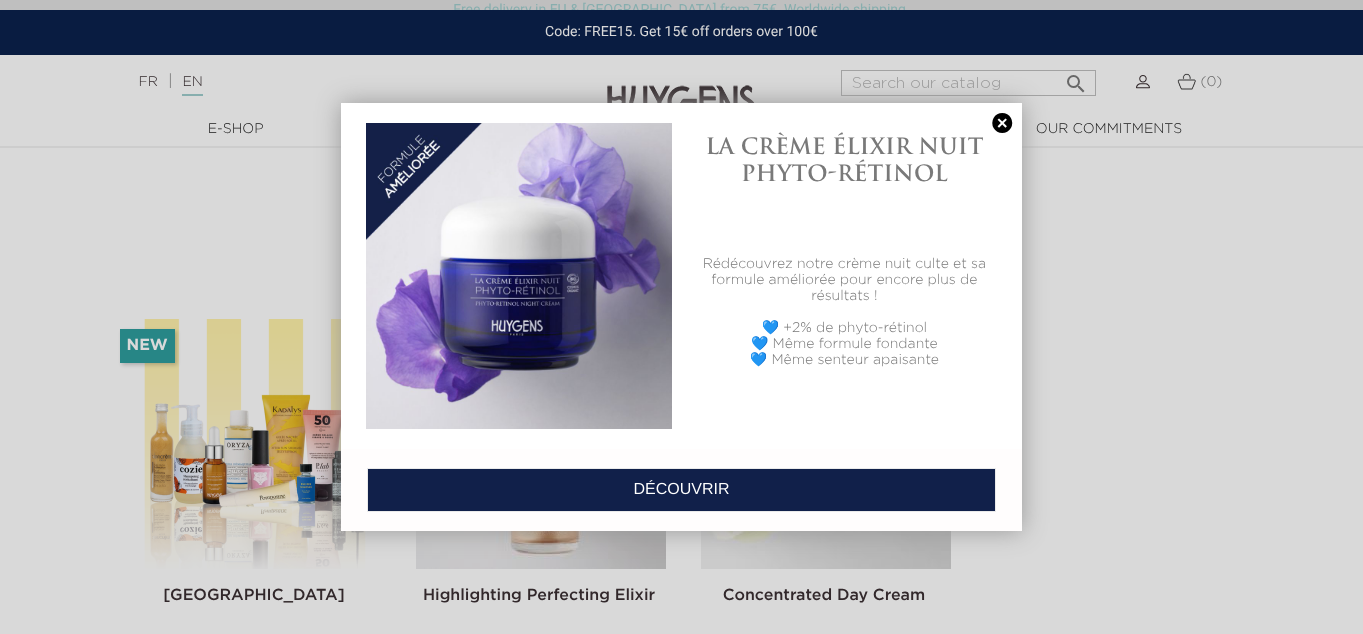 click on "DÉCOUVRIR" at bounding box center [682, 490] 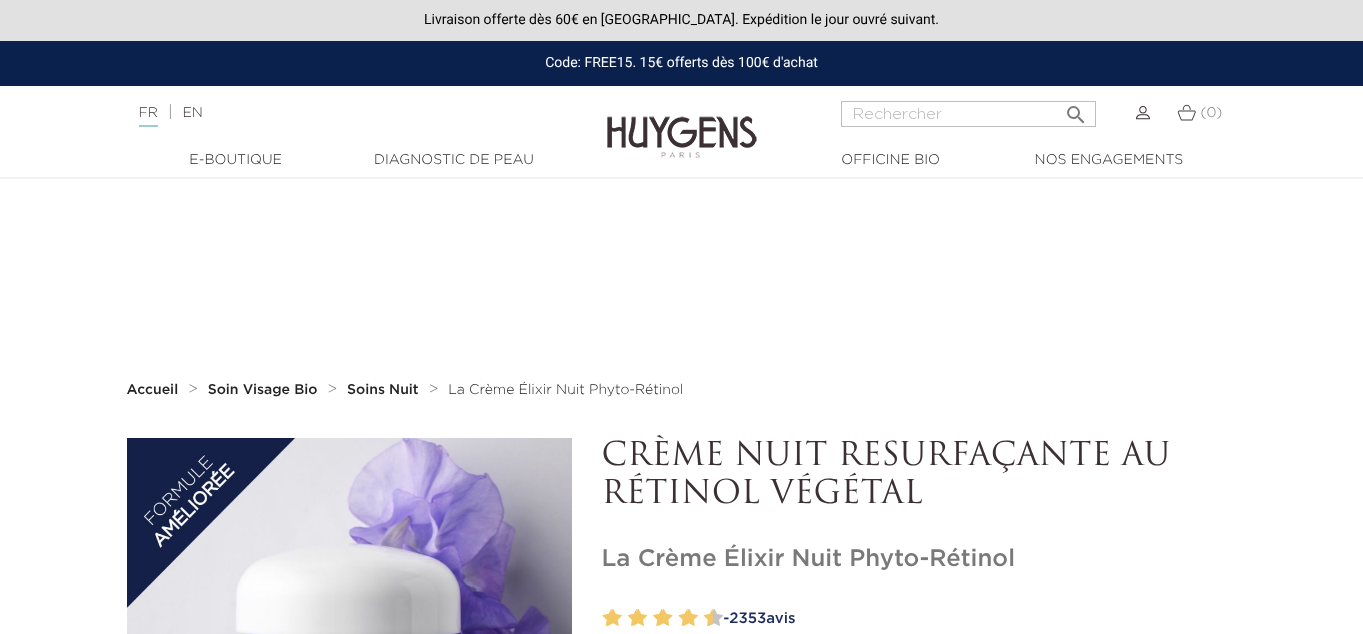 click on "Certifiée BIO - Tous types de peaux" at bounding box center (919, 657) 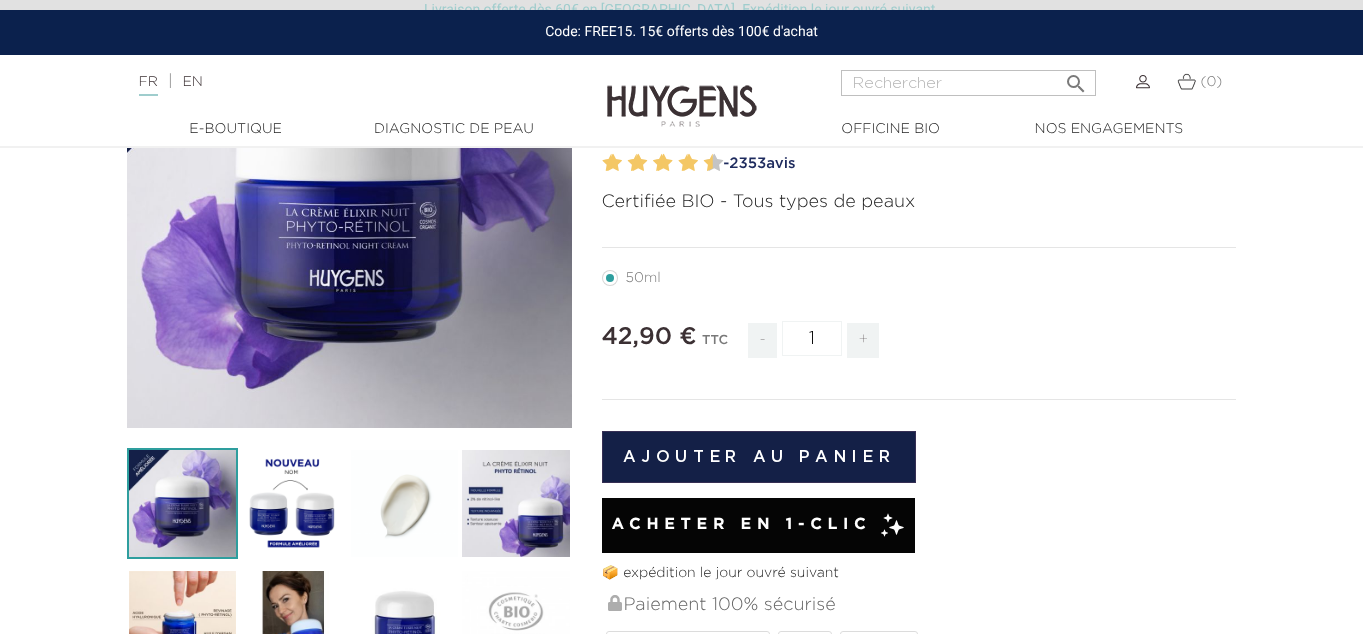 scroll, scrollTop: 414, scrollLeft: 0, axis: vertical 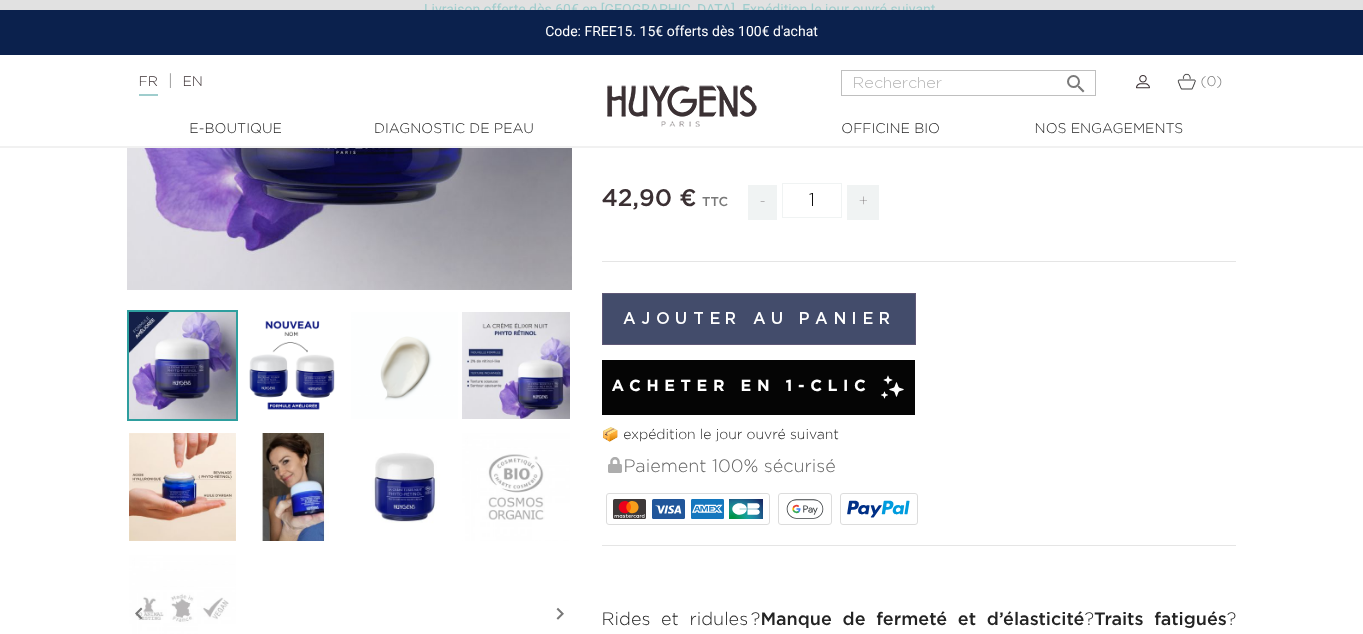 click on "Ajouter au panier" at bounding box center [759, 319] 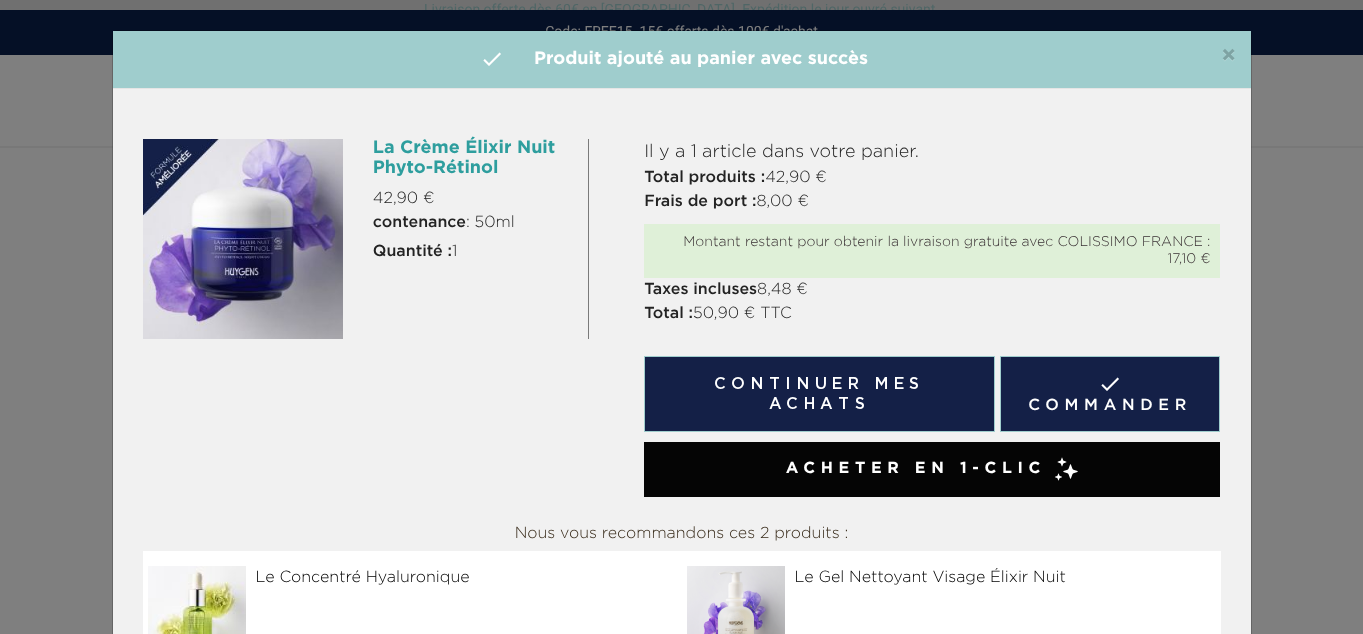 scroll, scrollTop: 102, scrollLeft: 0, axis: vertical 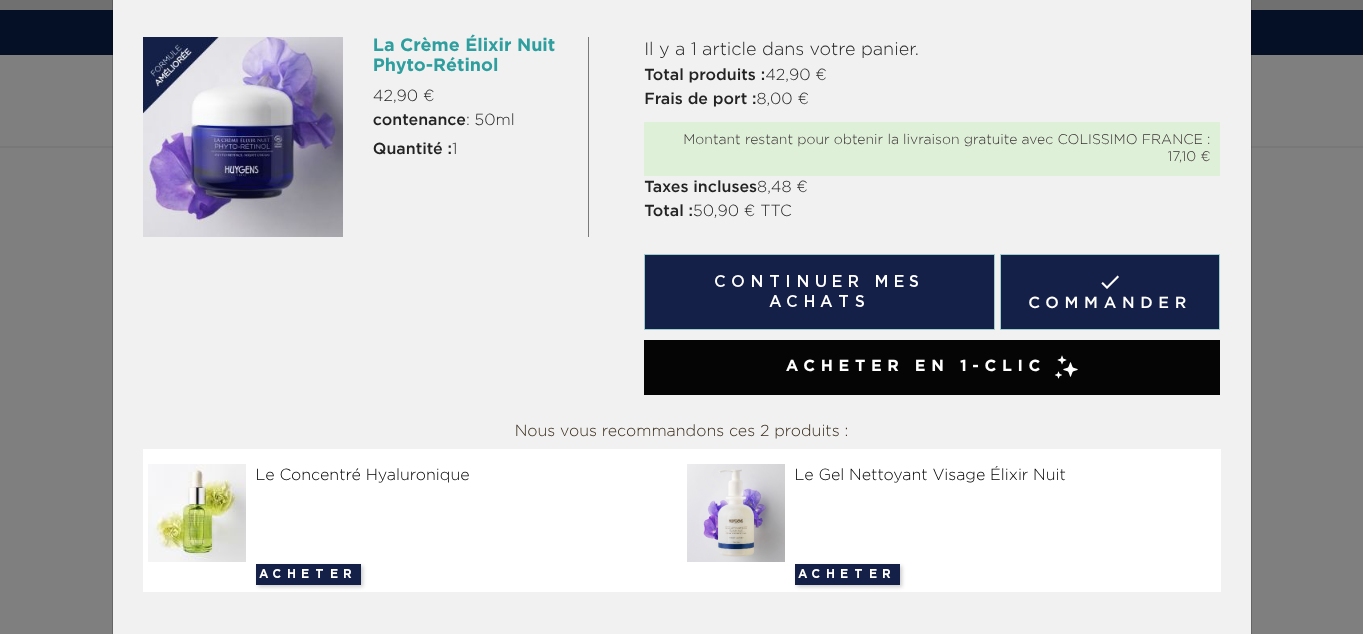click on "Acheter en 1-clic" at bounding box center [932, 367] 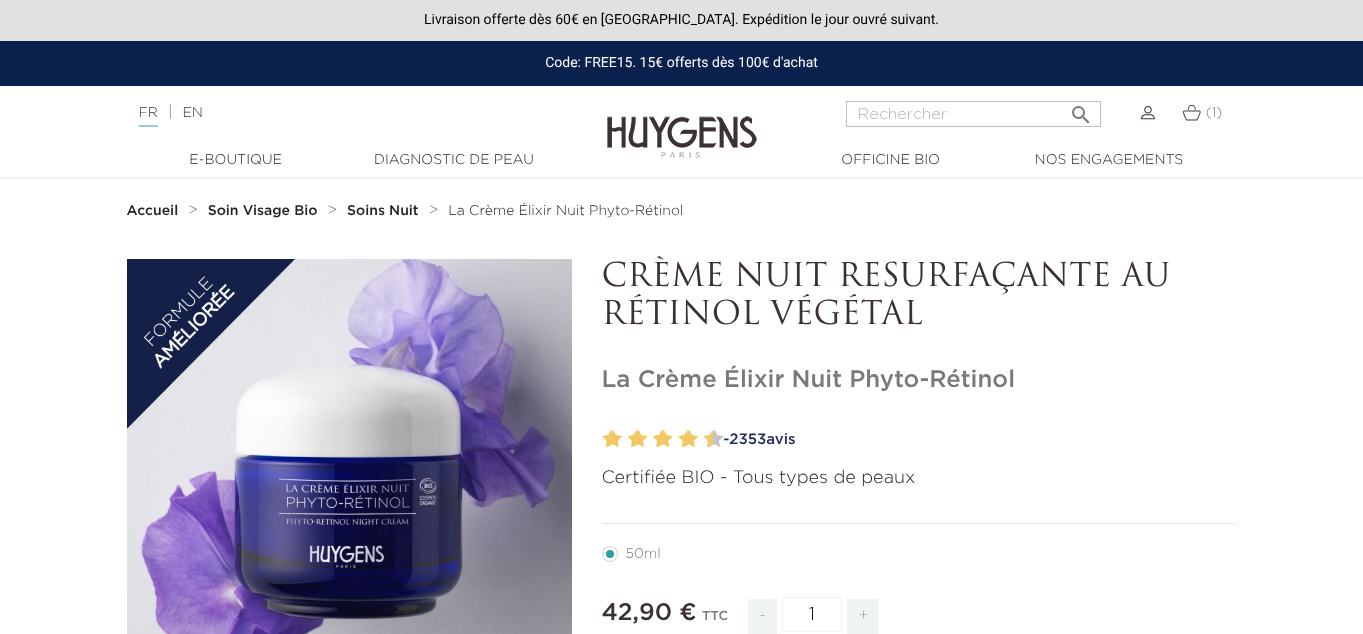 click on "(1)" at bounding box center (1214, 113) 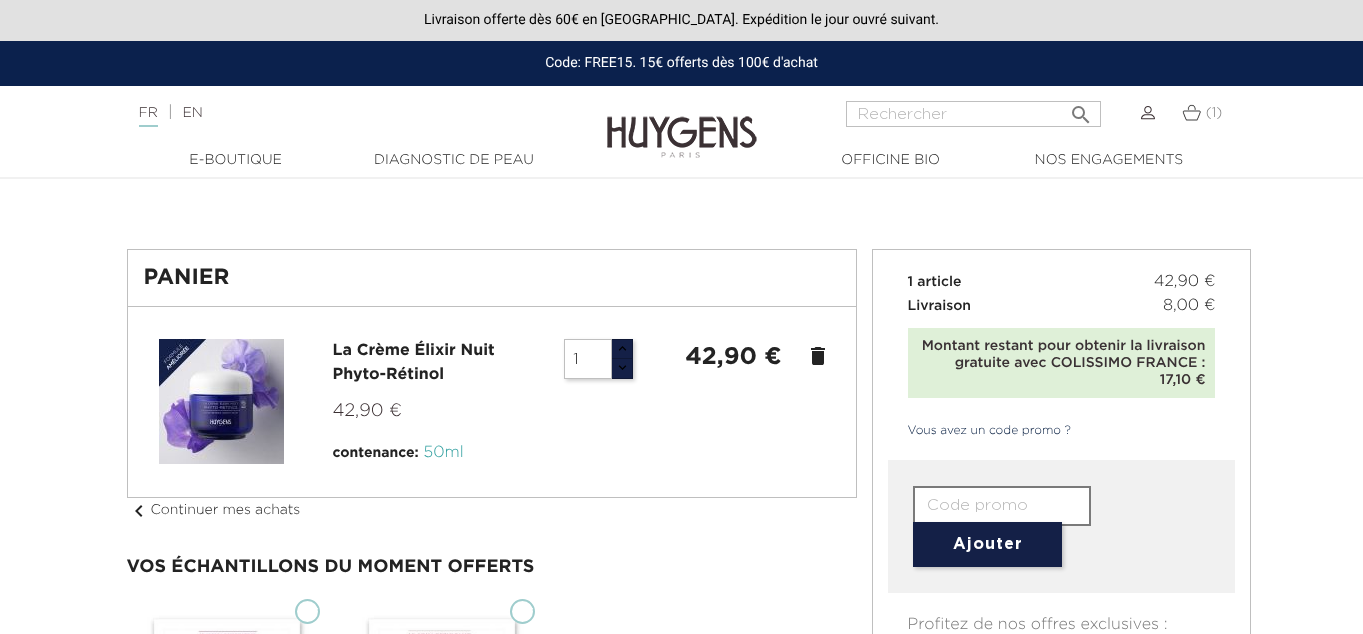 scroll, scrollTop: 0, scrollLeft: 0, axis: both 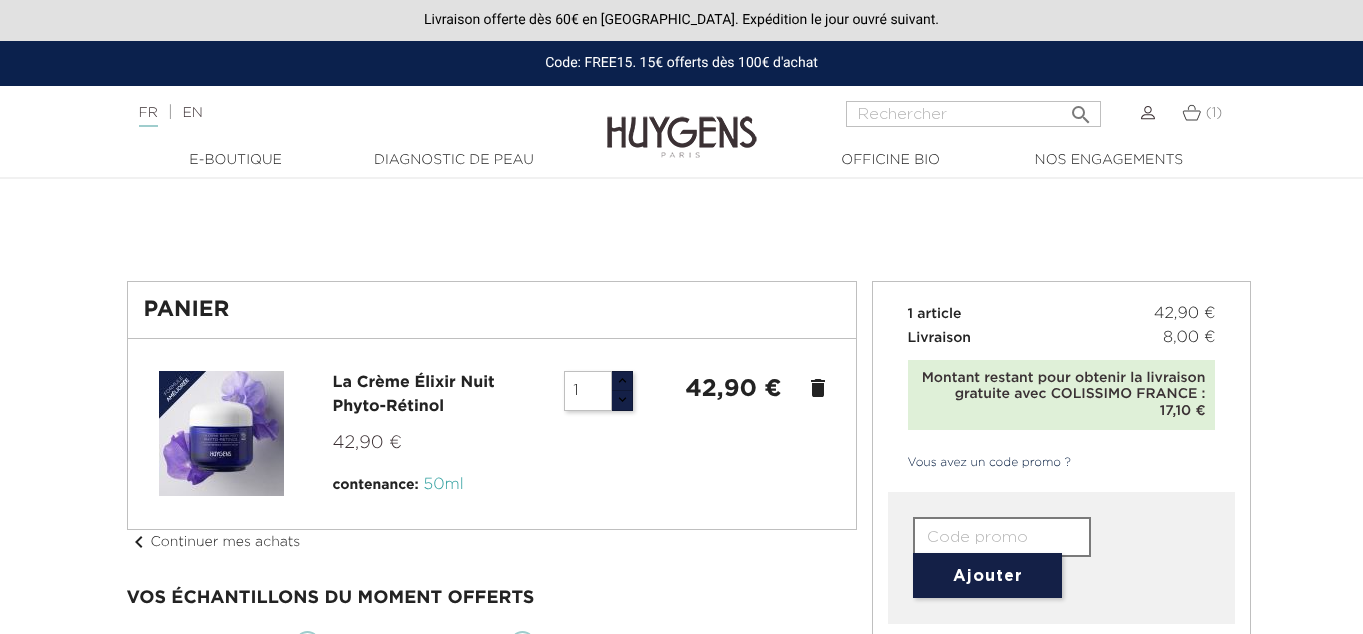 click on "delete" at bounding box center [818, 388] 